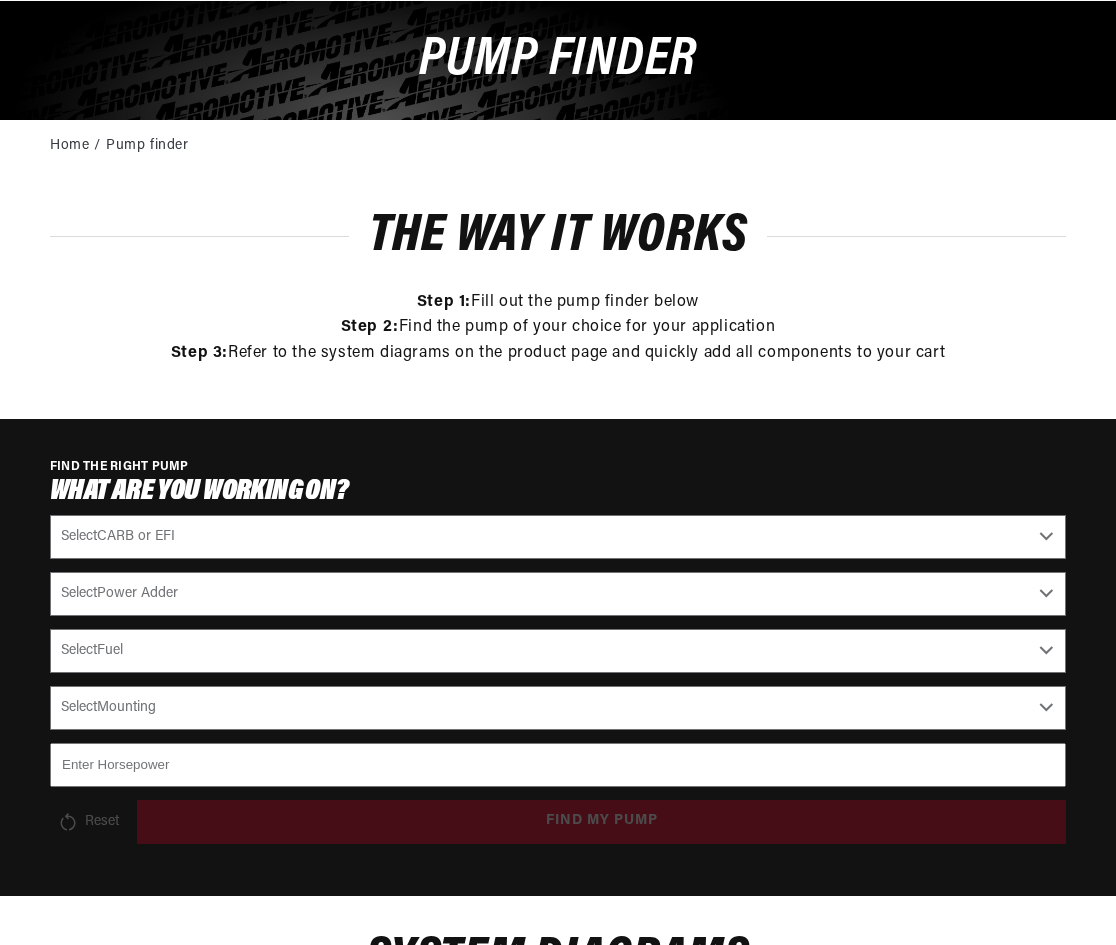 scroll, scrollTop: 400, scrollLeft: 0, axis: vertical 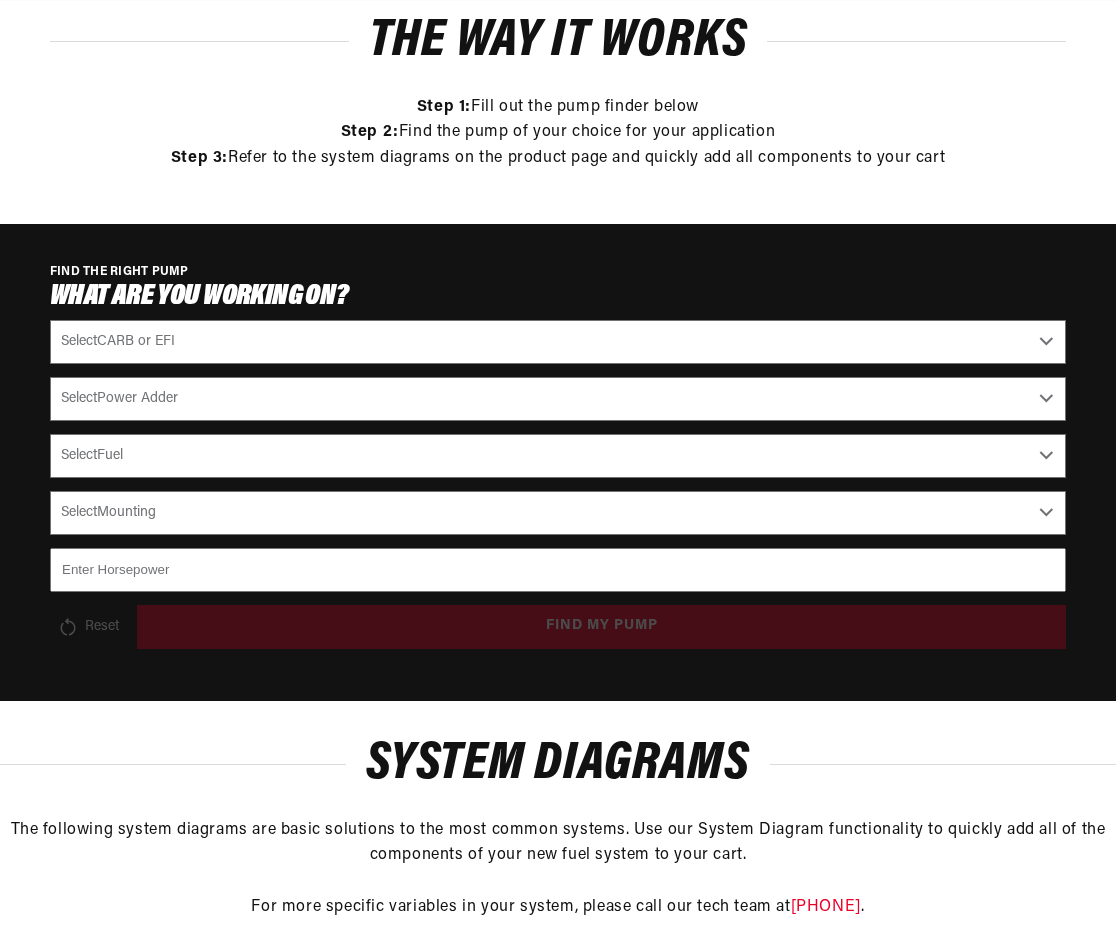 click on "Select  CARB or EFI
Carbureted
Fuel Injected" at bounding box center [558, 342] 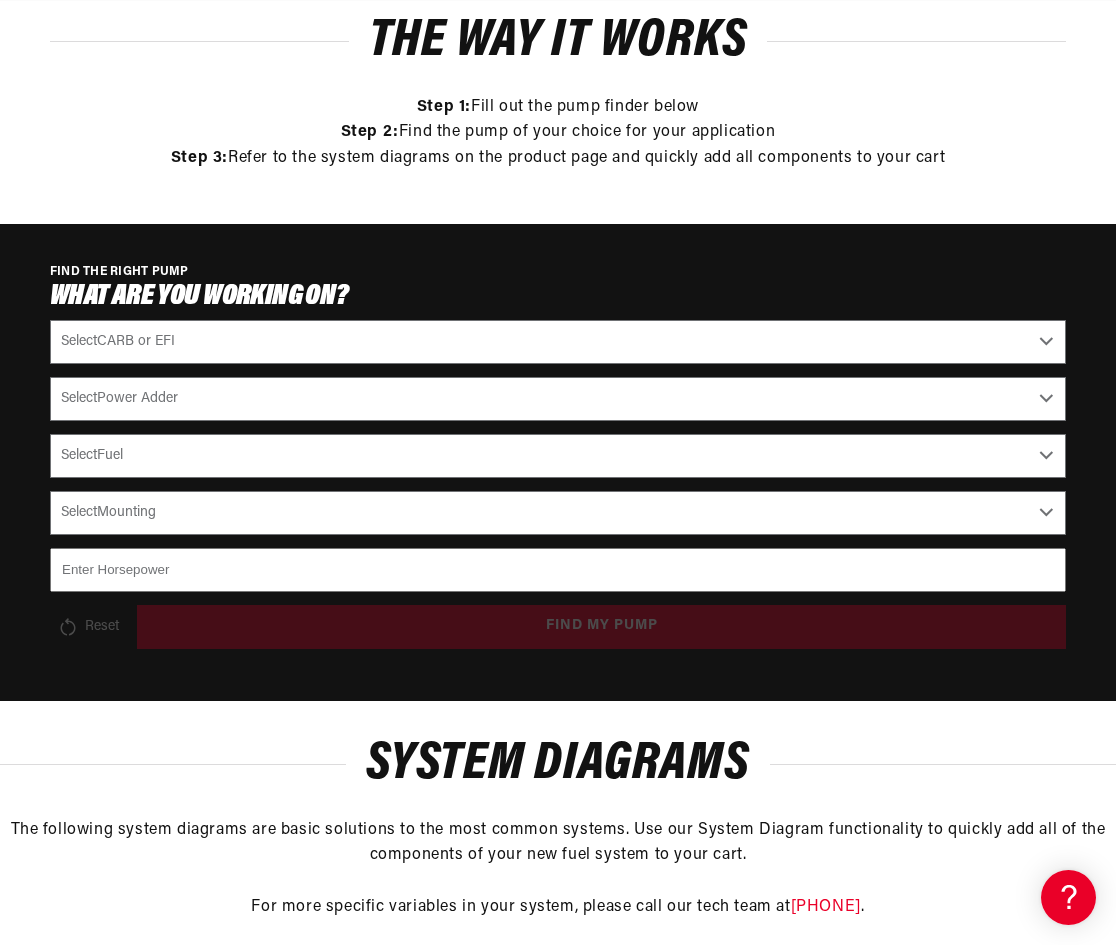 scroll, scrollTop: 0, scrollLeft: 0, axis: both 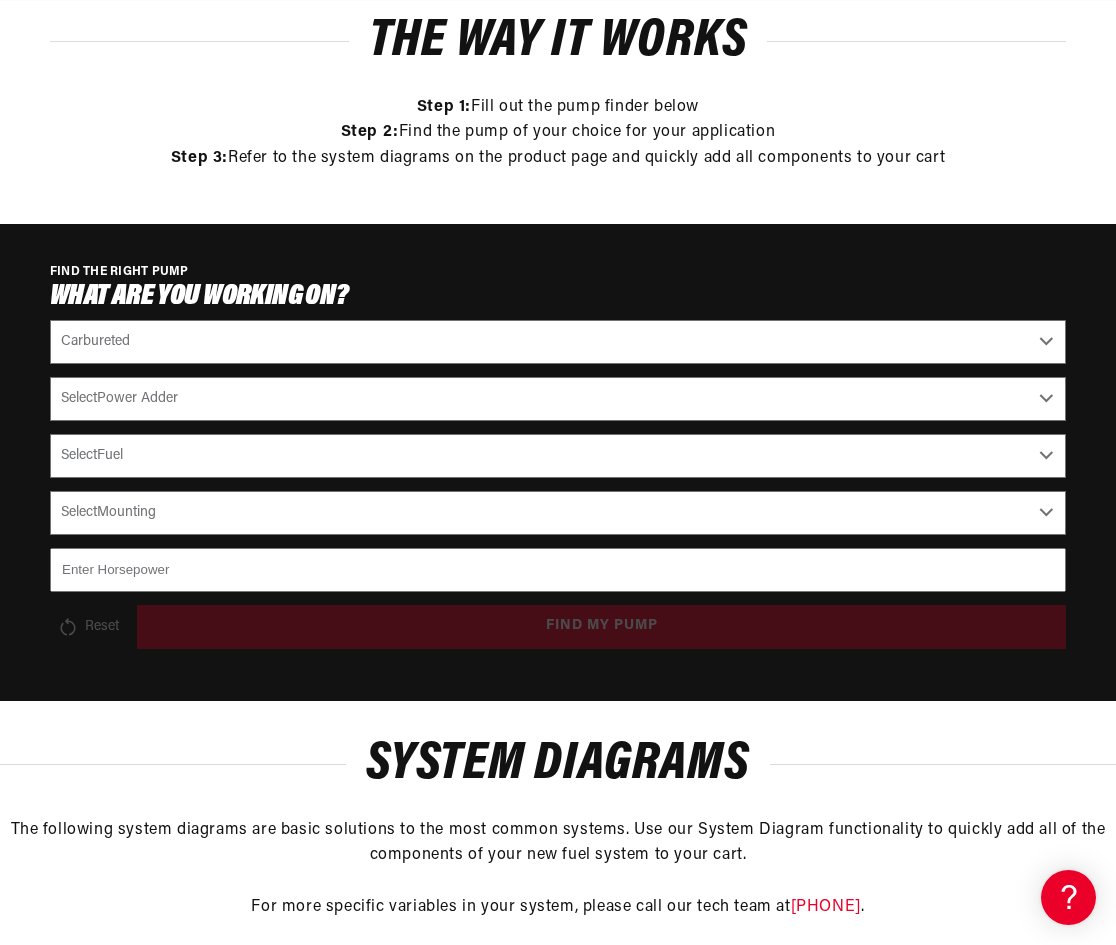 click on "Select  CARB or EFI
Carbureted
Fuel Injected" at bounding box center [558, 342] 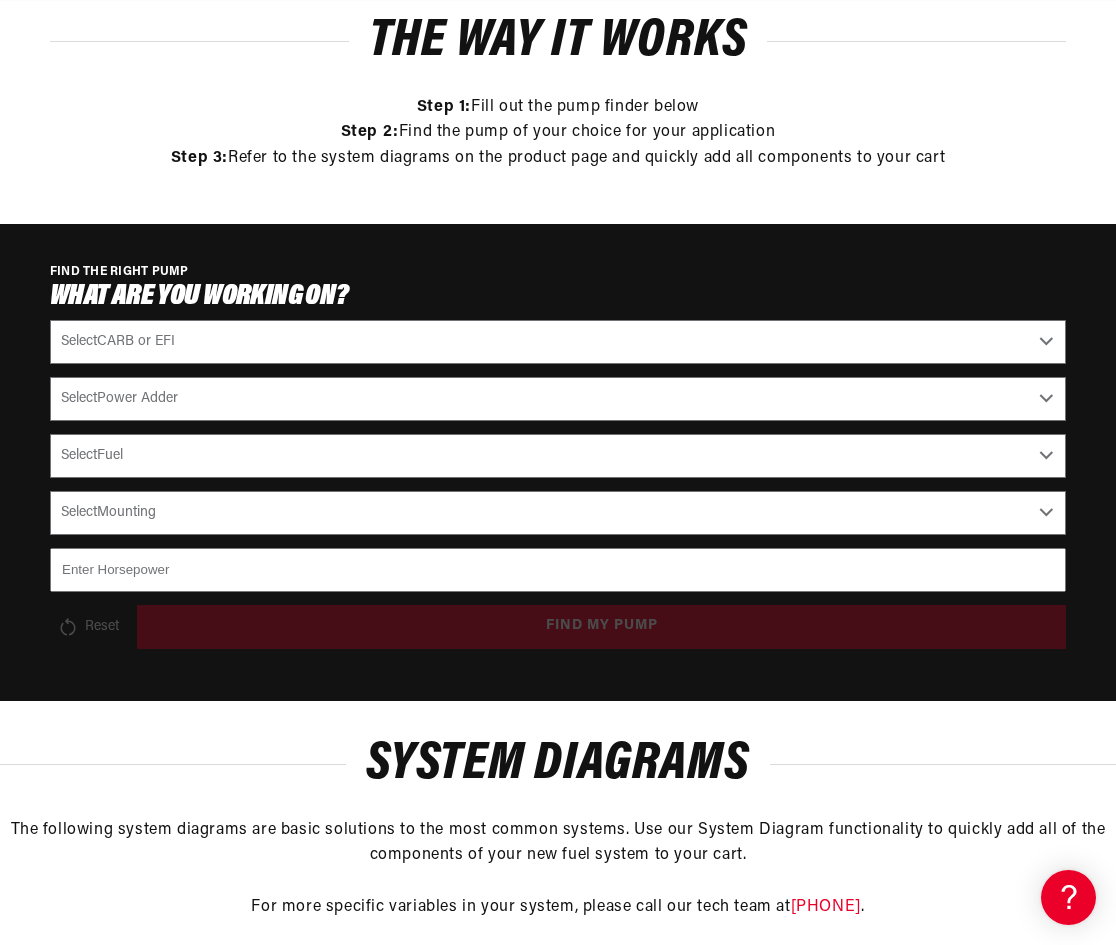 select on "Carbureted" 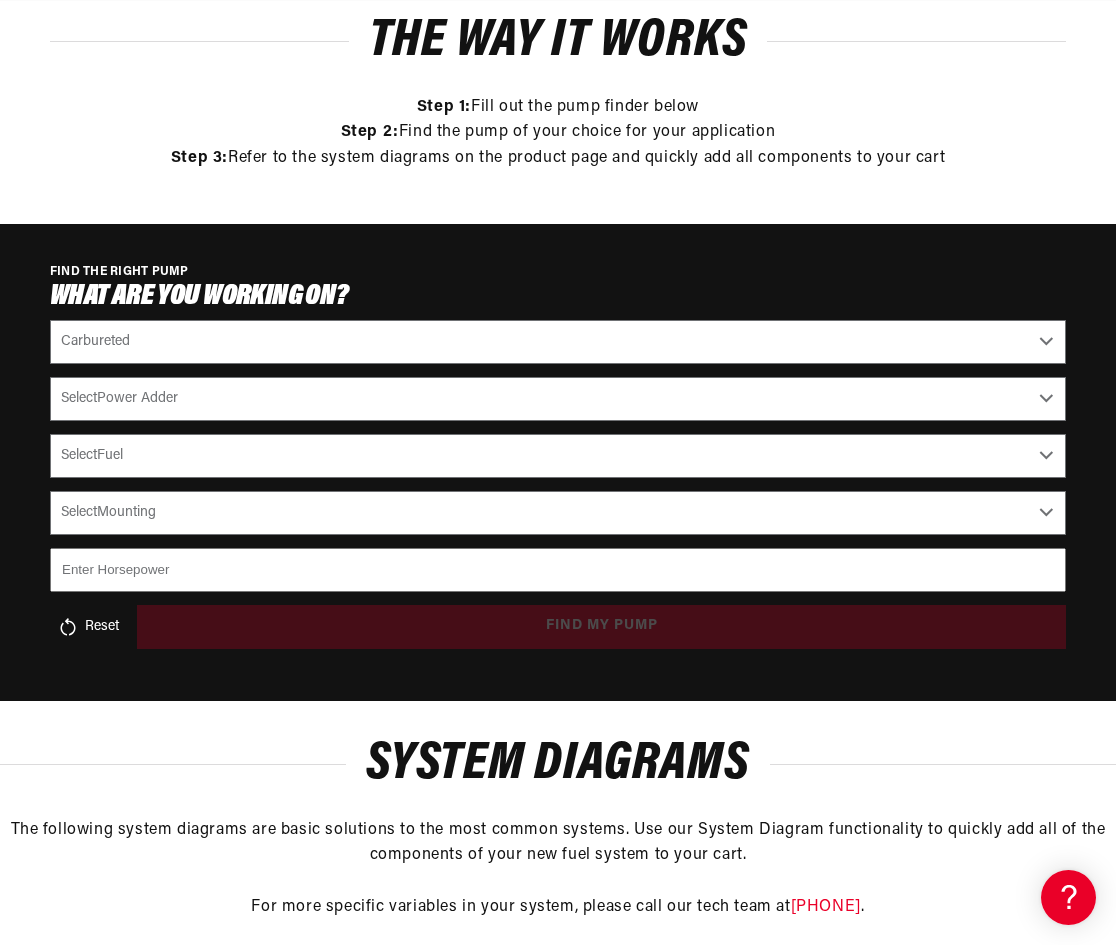 click on "Select  Power Adder
No - Naturally Aspirated
Yes - Forced Induction" at bounding box center [558, 399] 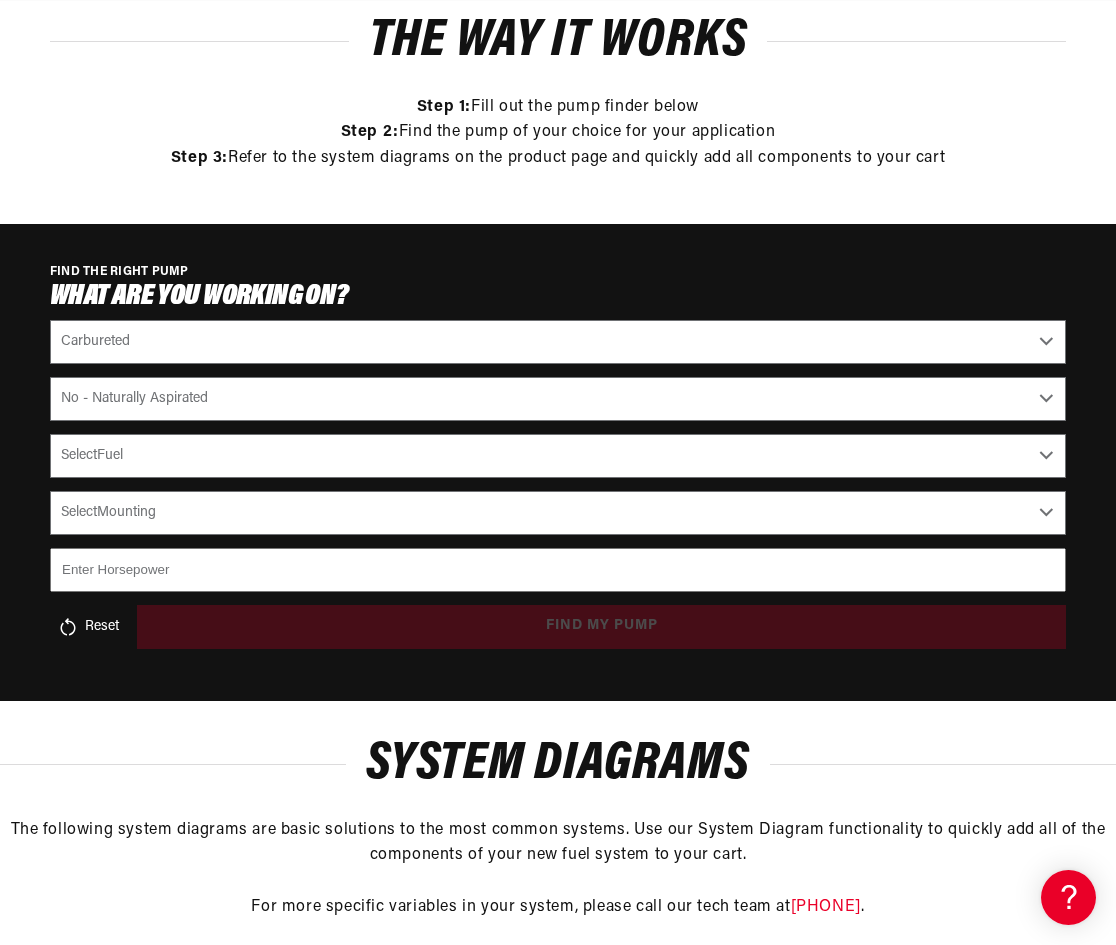 click on "Select  Power Adder
No - Naturally Aspirated
Yes - Forced Induction" at bounding box center (558, 399) 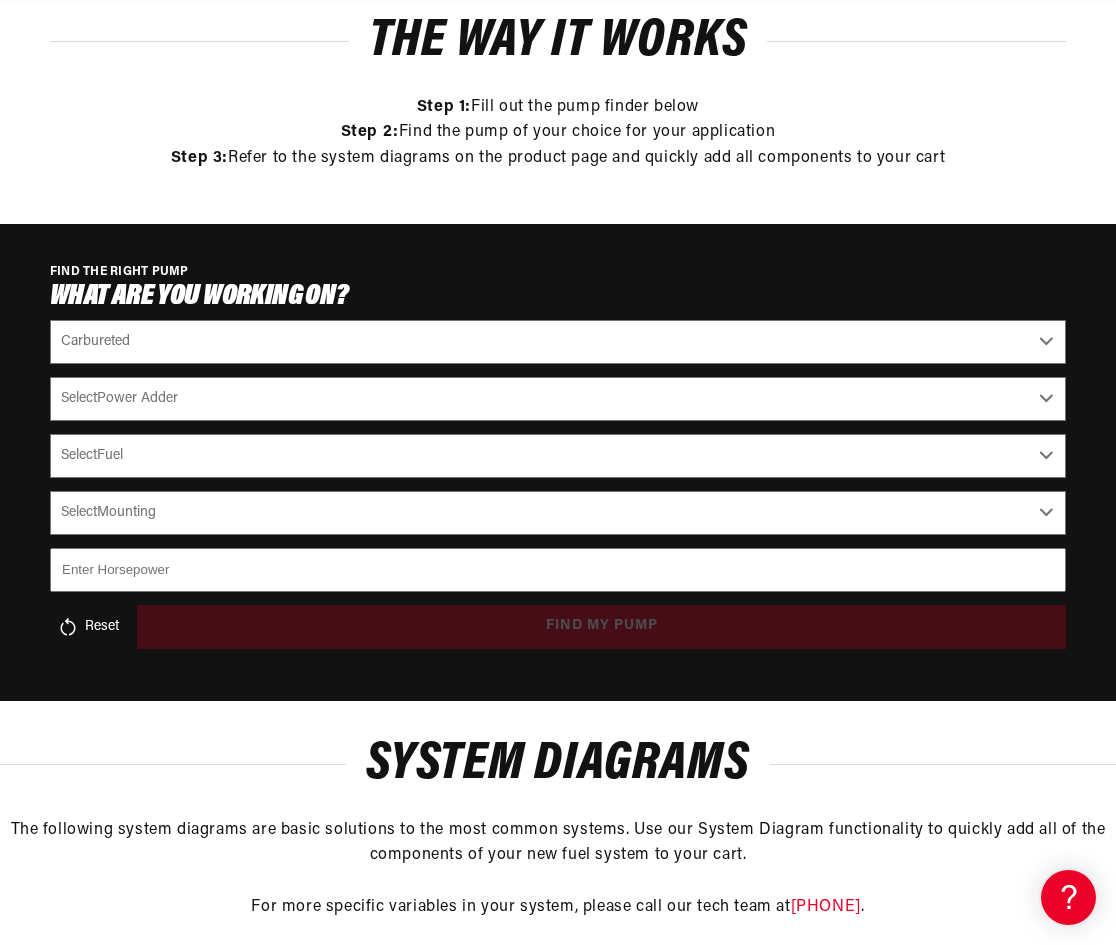 select on "No-Naturally-Aspirated" 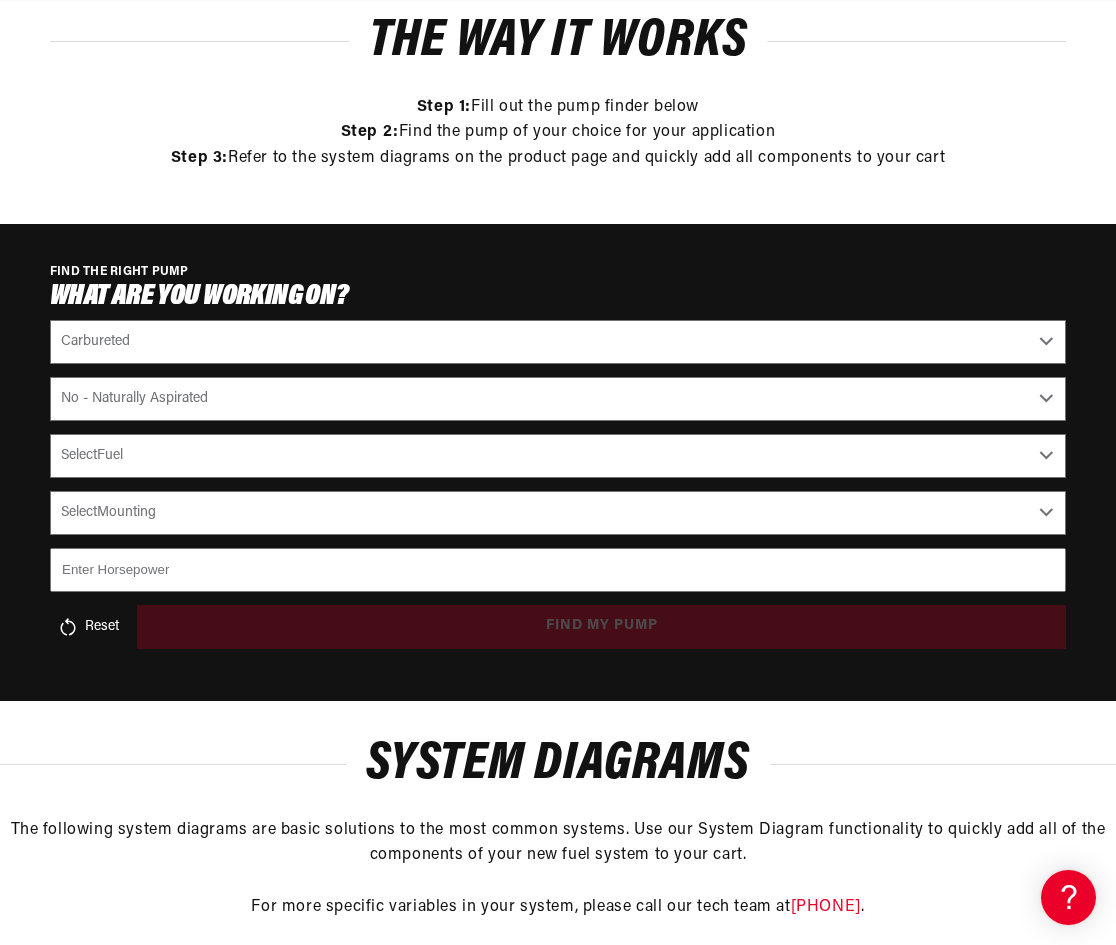 click on "Select  Fuel
E85
Gas" at bounding box center [558, 456] 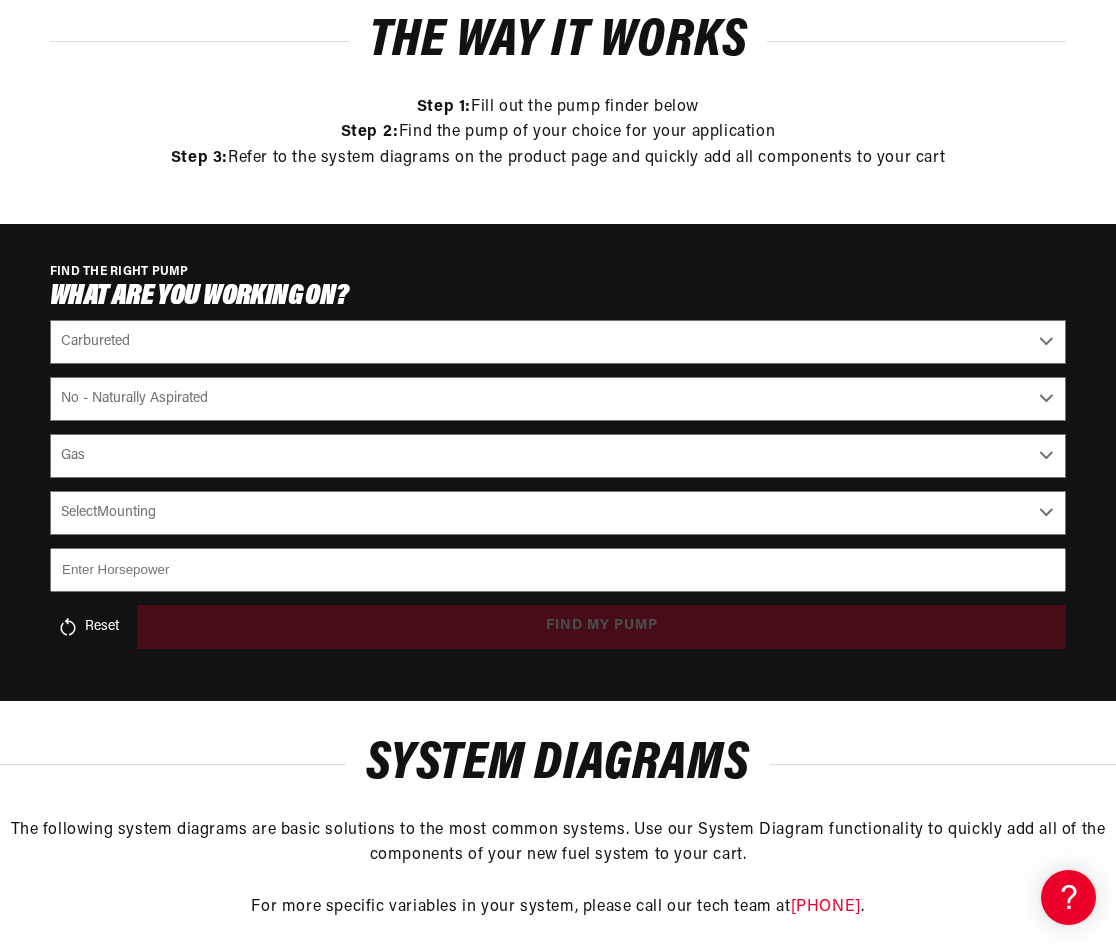 click on "Select  Fuel
E85
Gas" at bounding box center [558, 456] 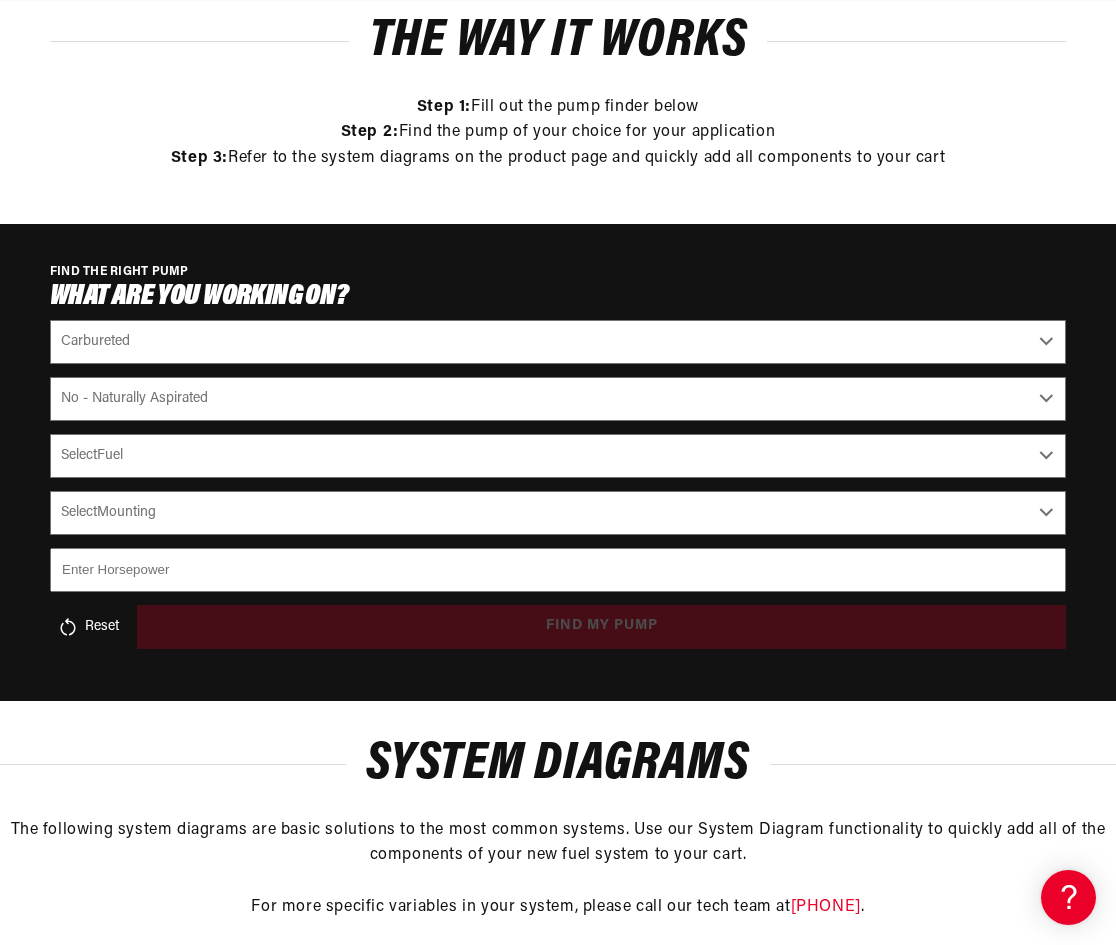 select on "Gas" 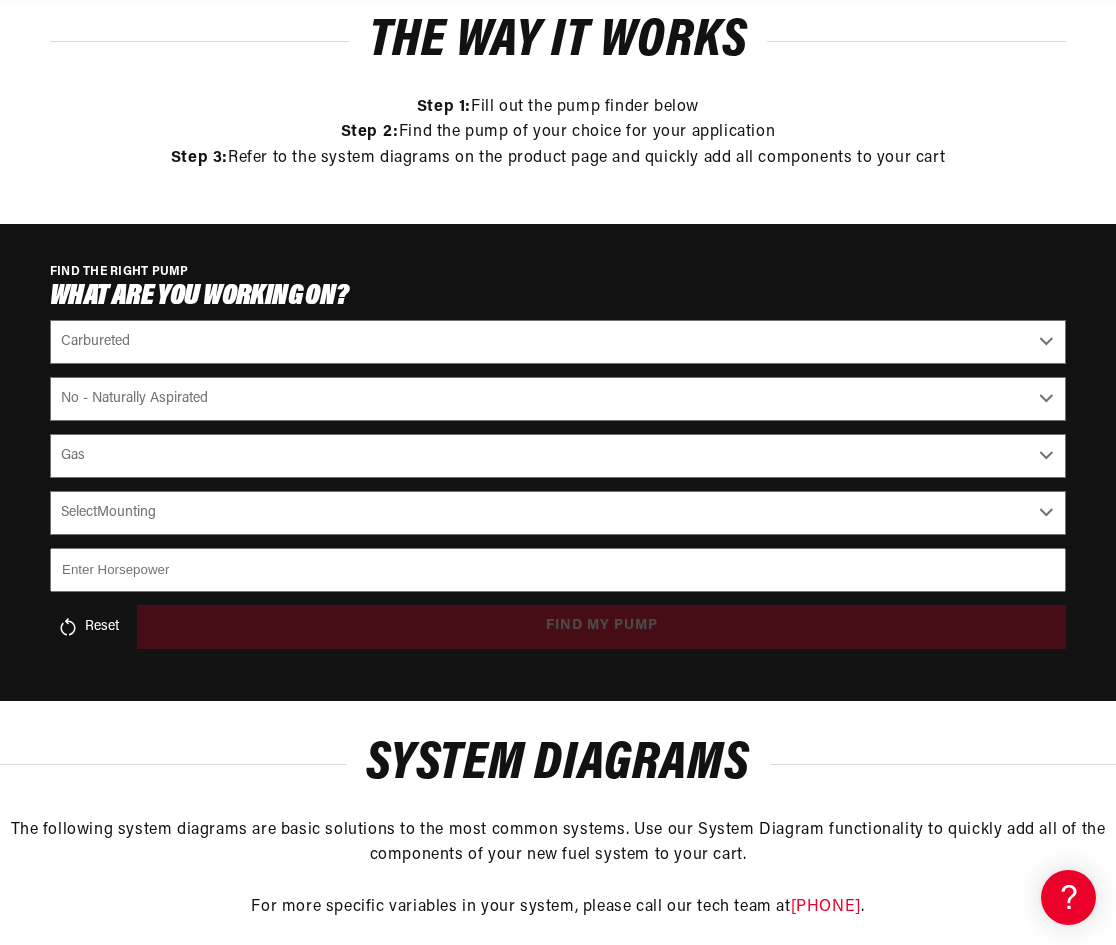 click on "Select  Mounting
External
In-Tank" at bounding box center (558, 513) 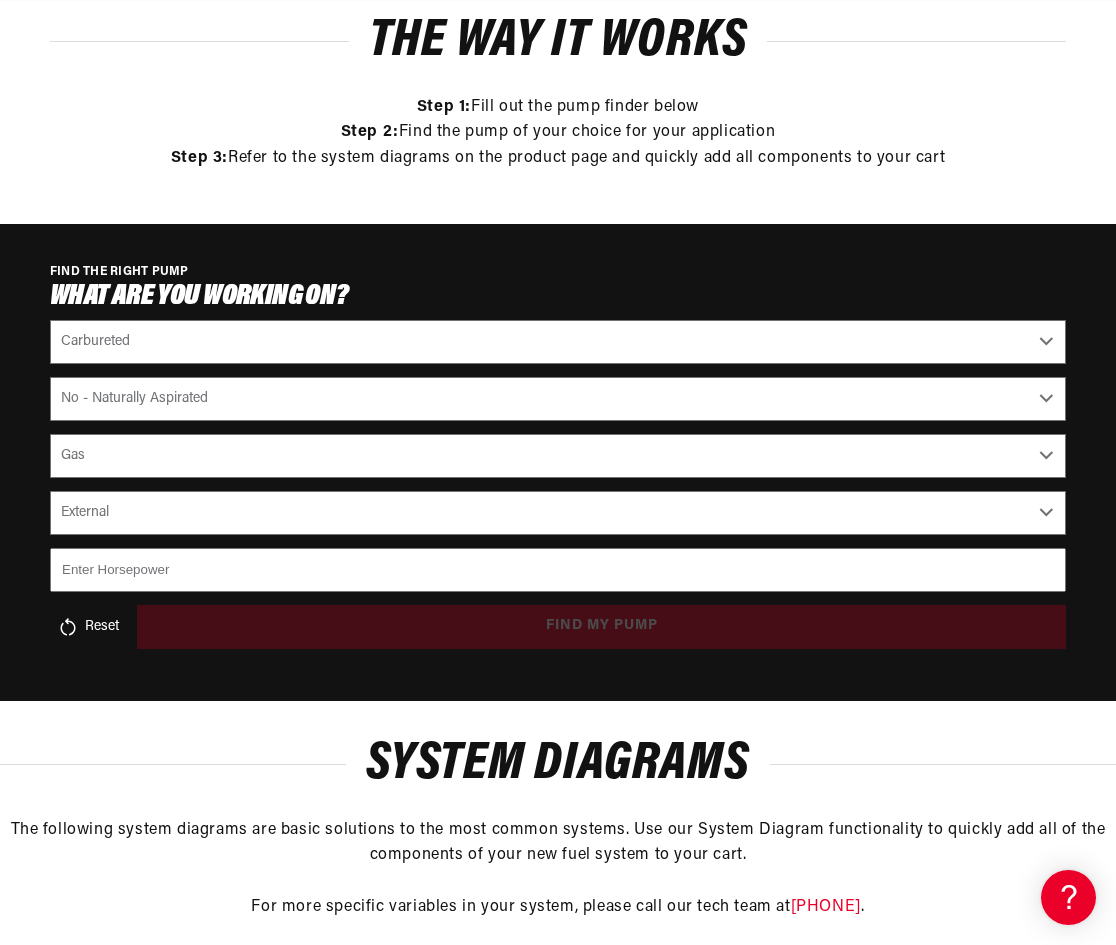 click on "Select  Mounting
External
In-Tank" at bounding box center (558, 513) 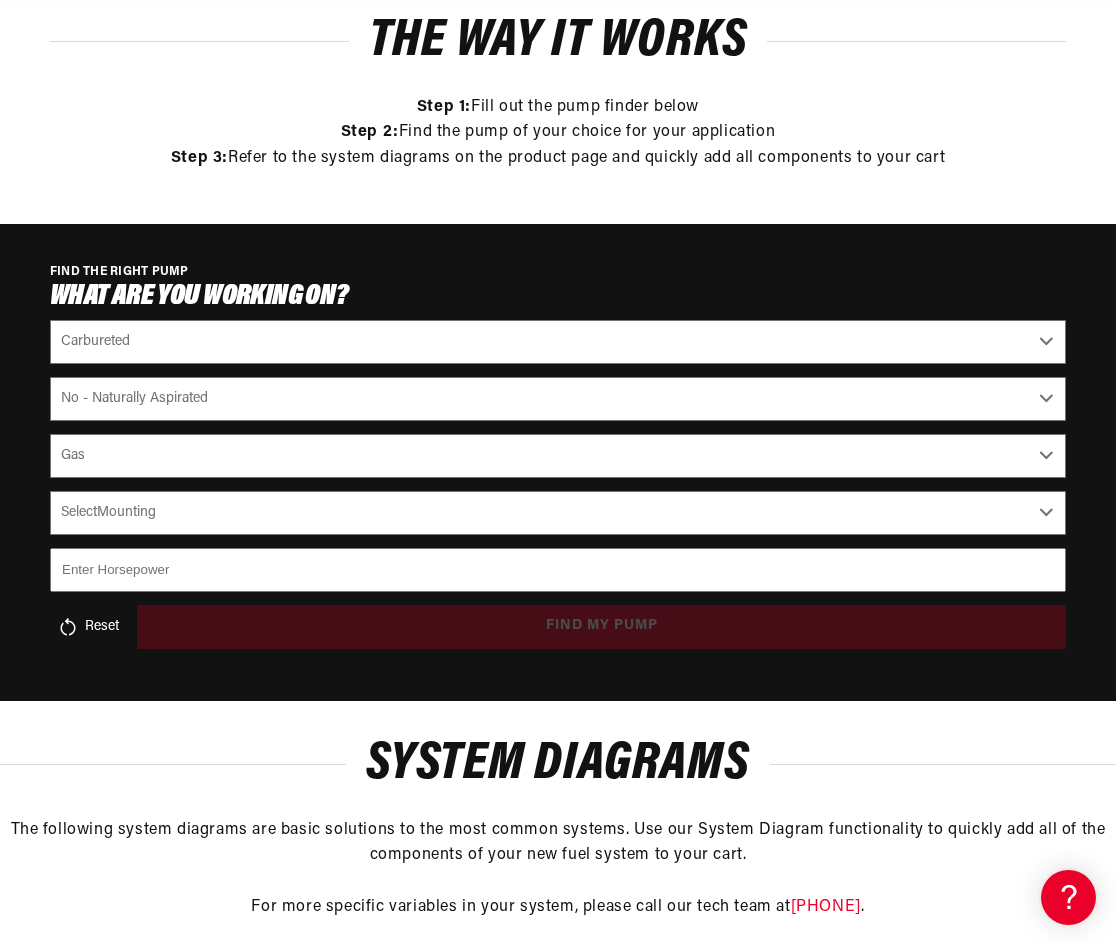 select on "External" 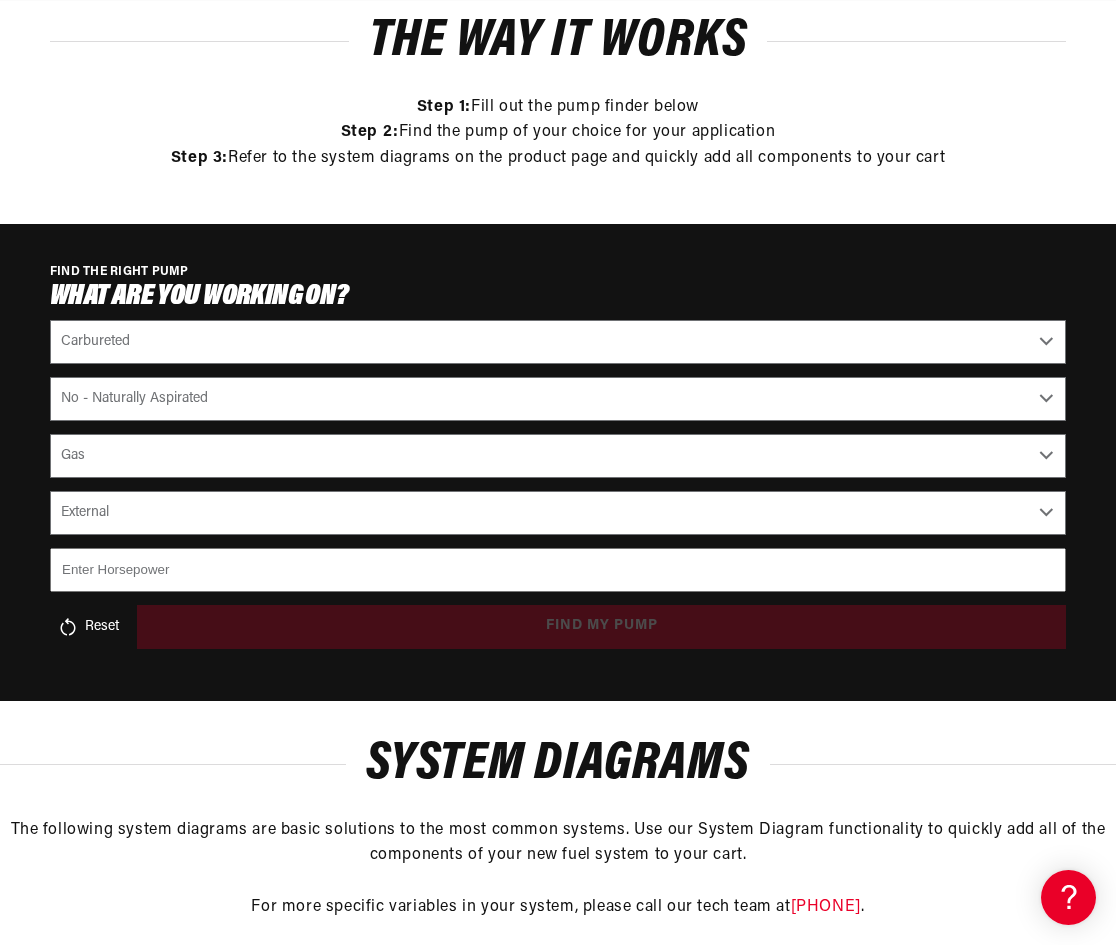 click at bounding box center (558, 570) 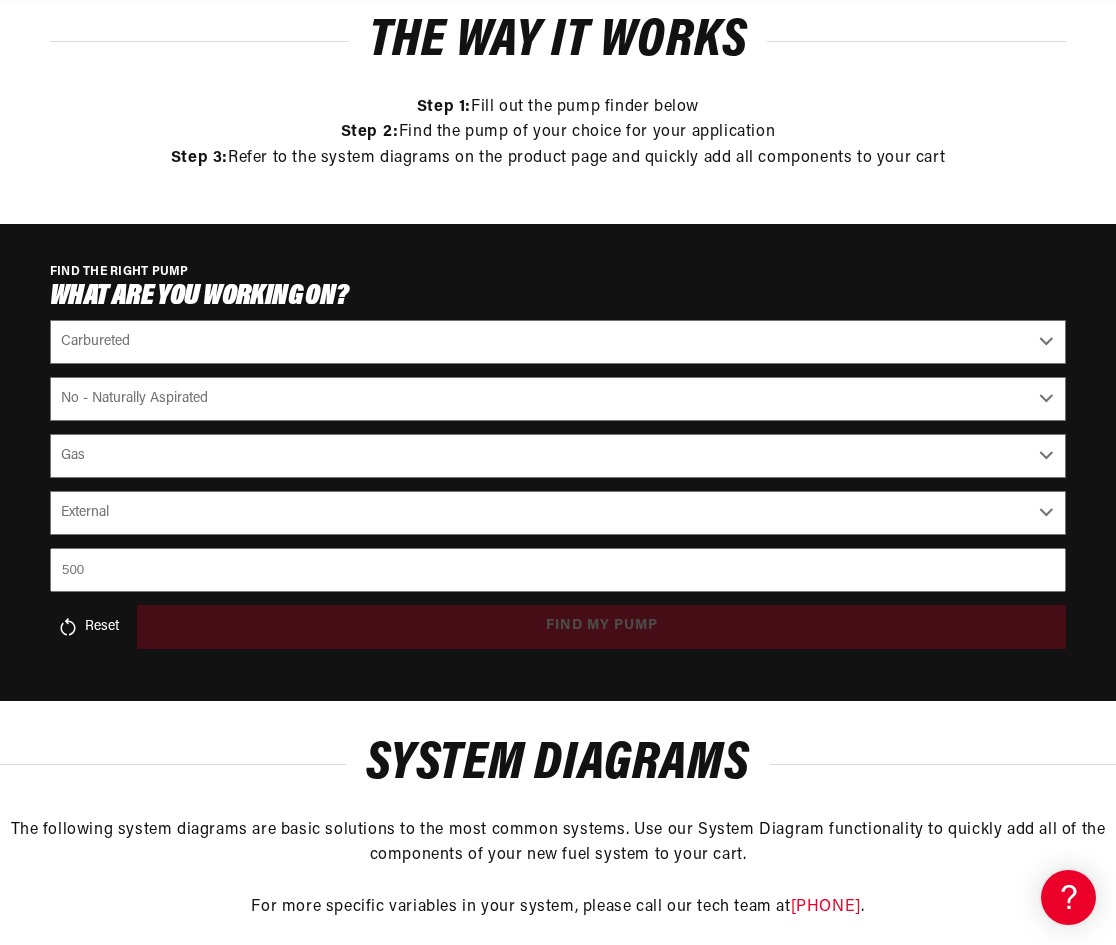 type on "500" 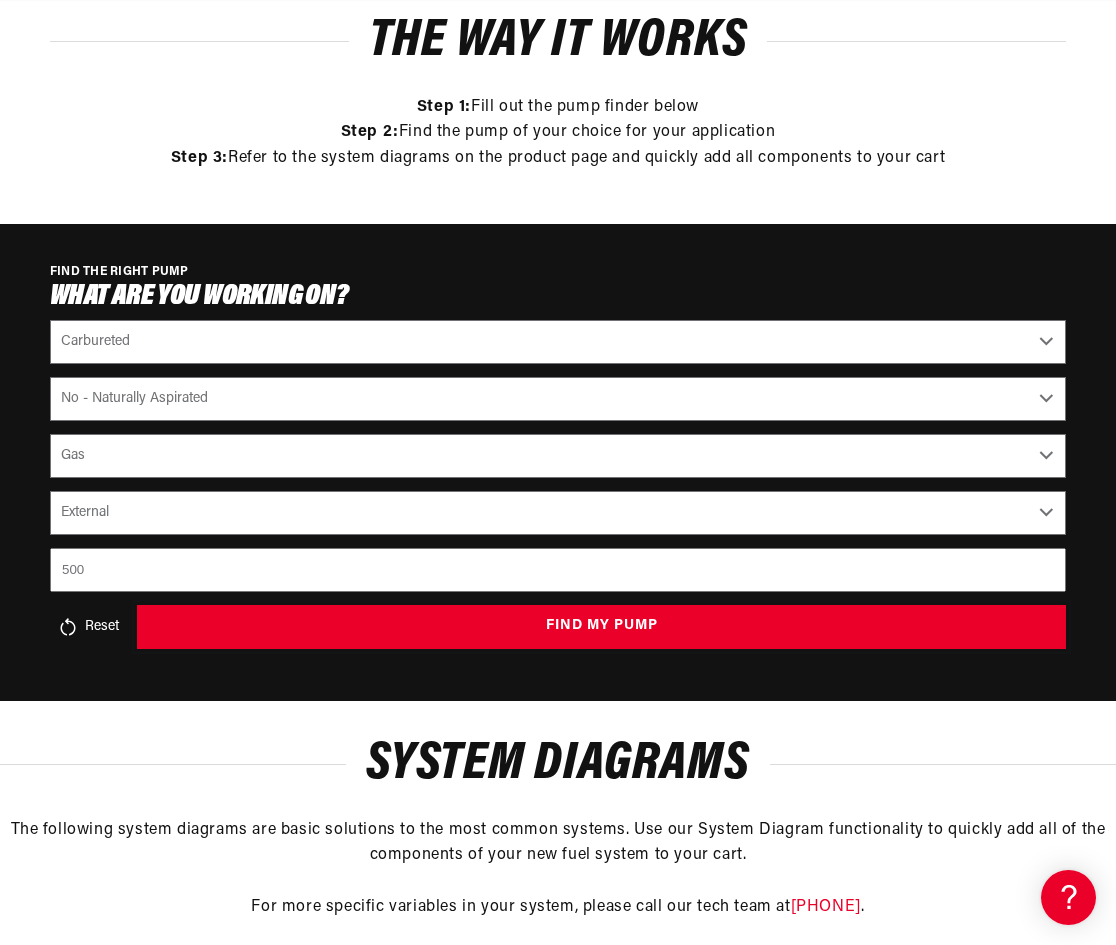 click on "find my pump" at bounding box center [601, 627] 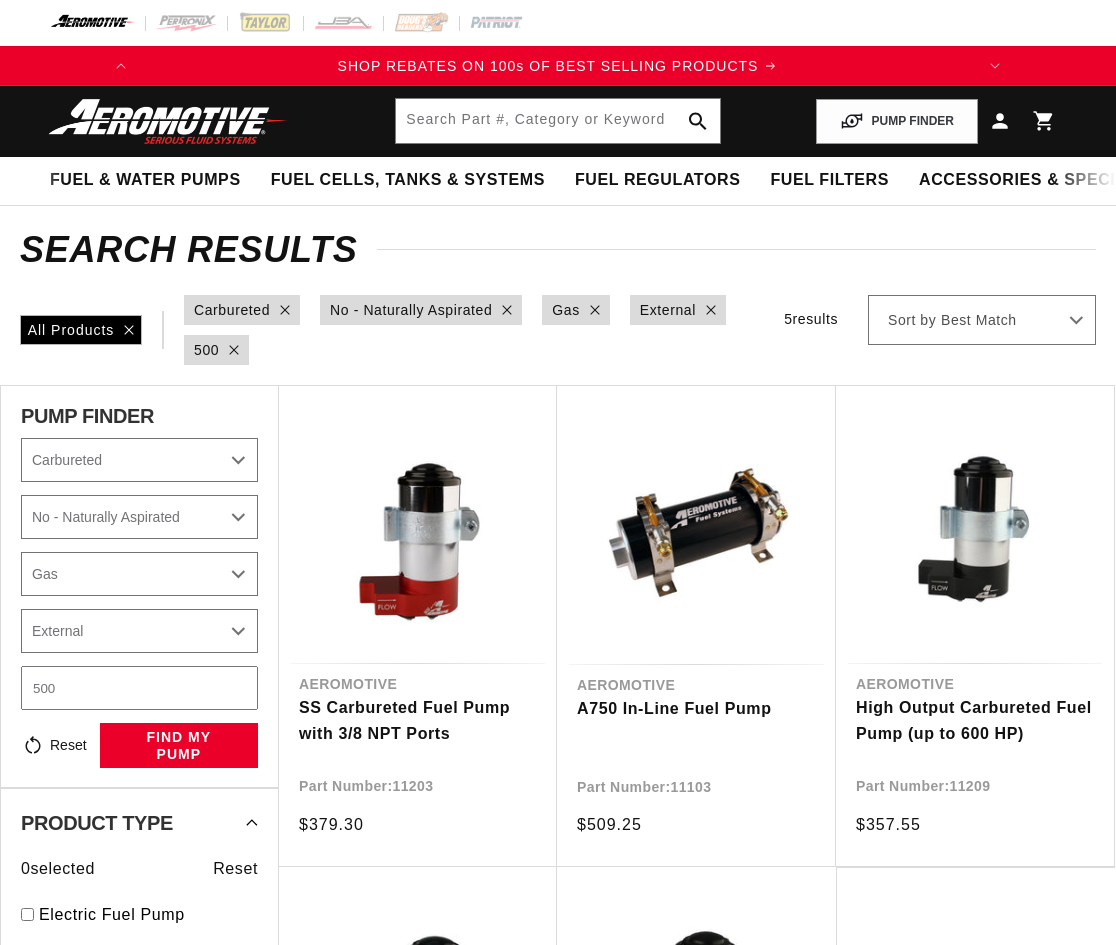 select on "Carbureted" 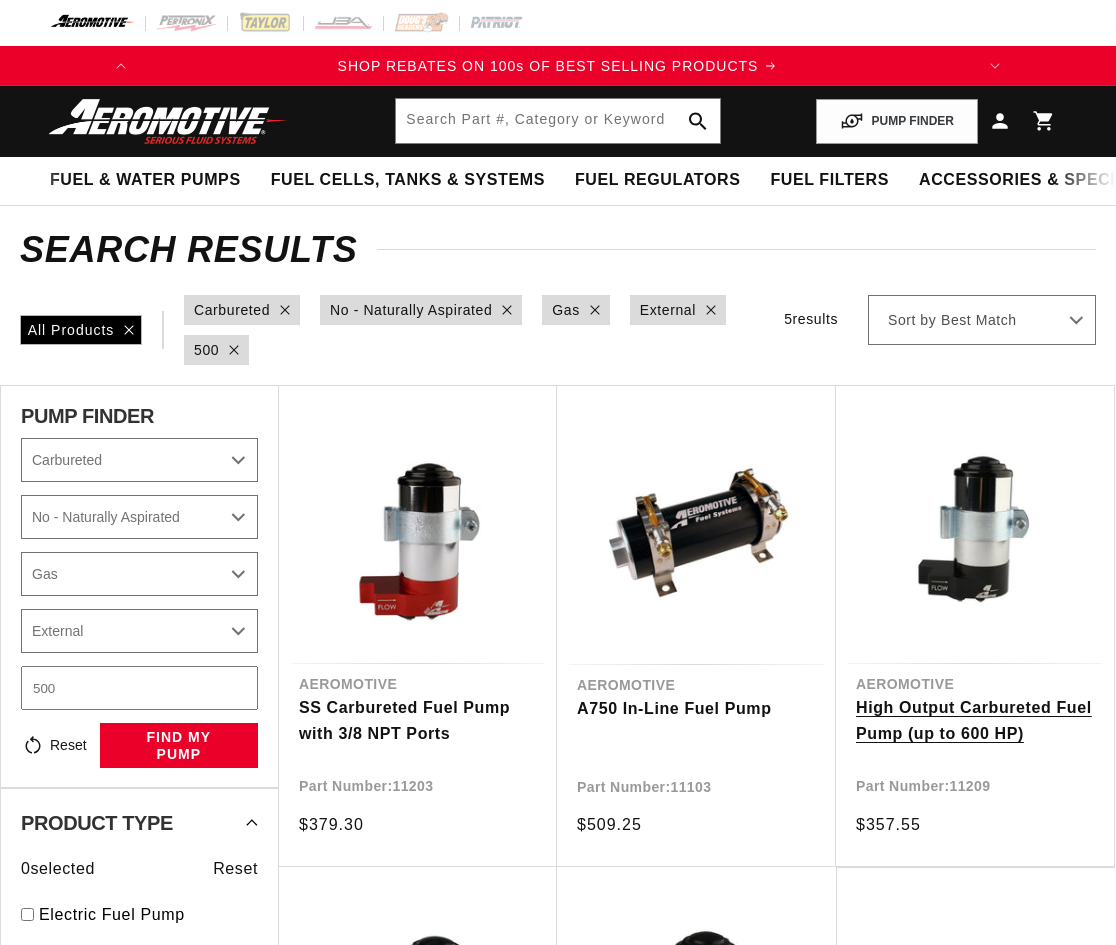 scroll, scrollTop: 0, scrollLeft: 0, axis: both 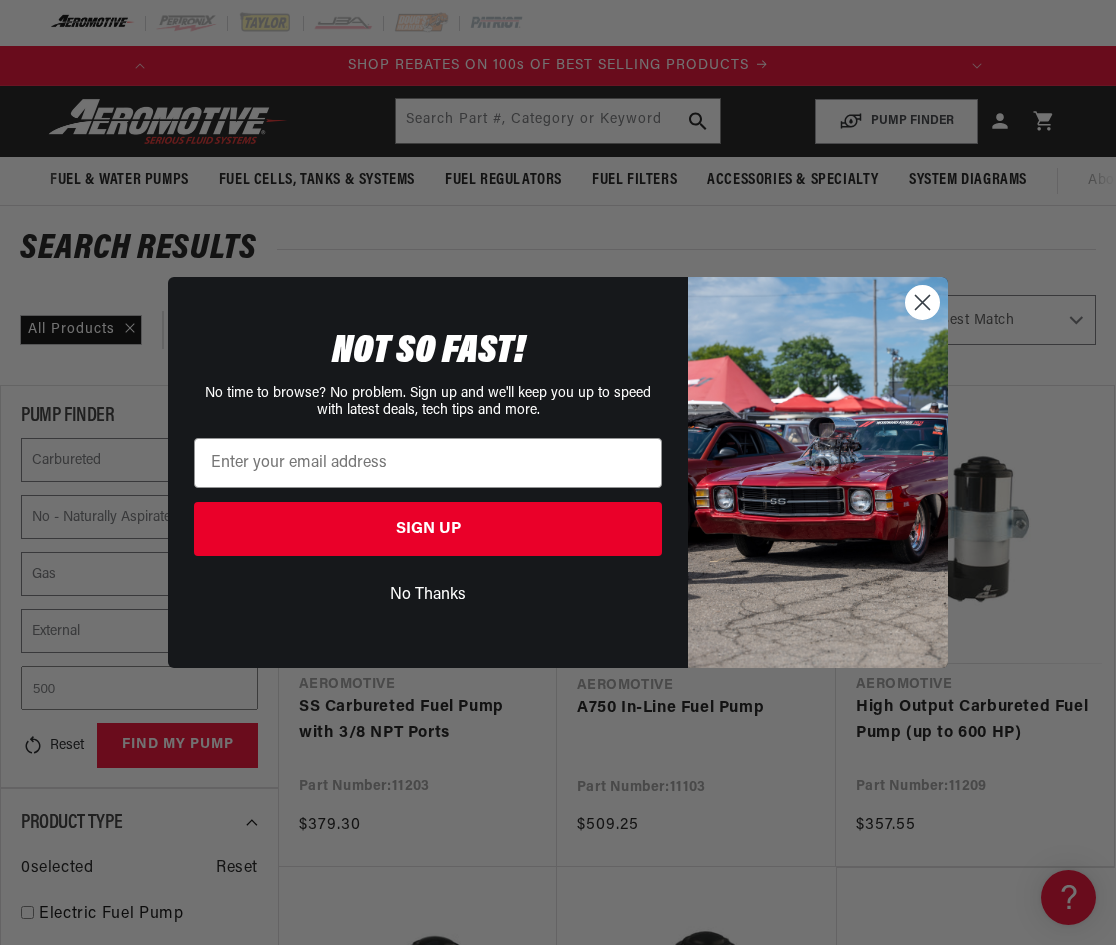 click 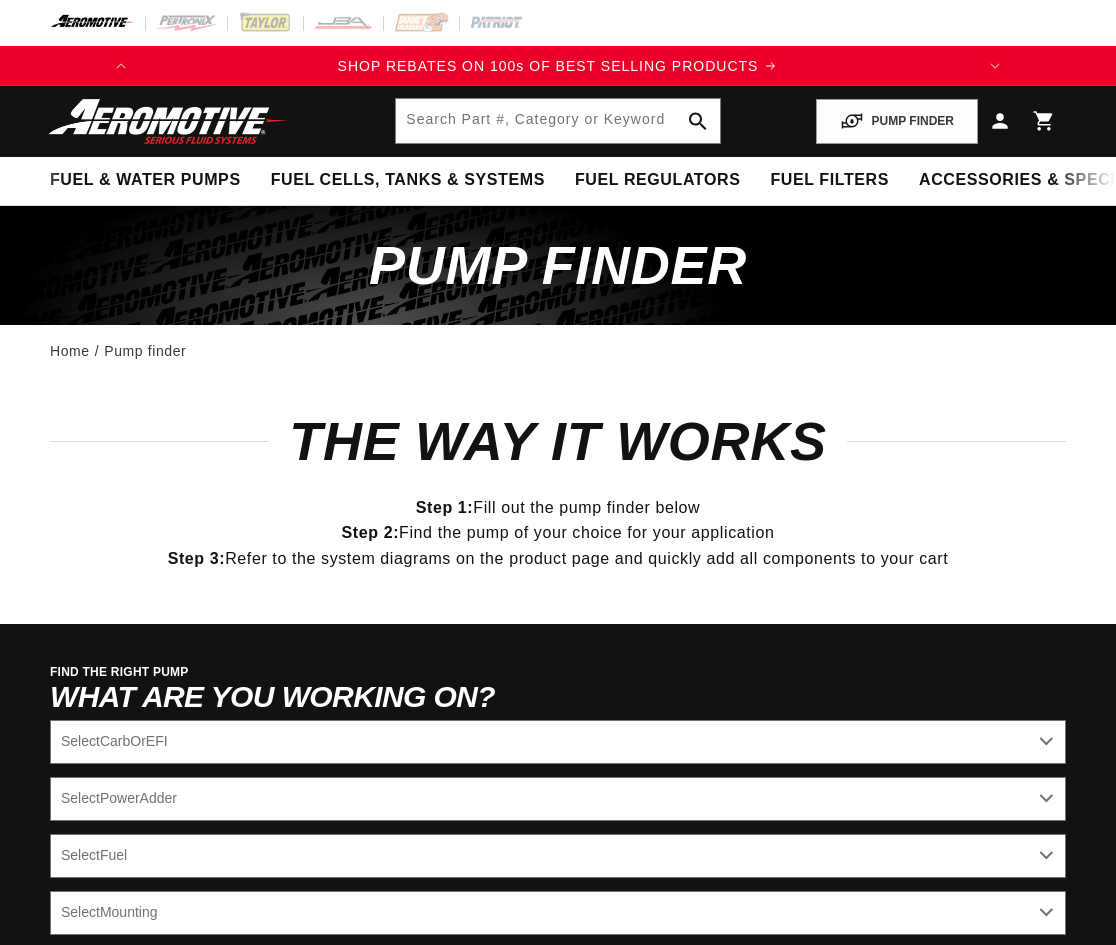 scroll, scrollTop: 400, scrollLeft: 0, axis: vertical 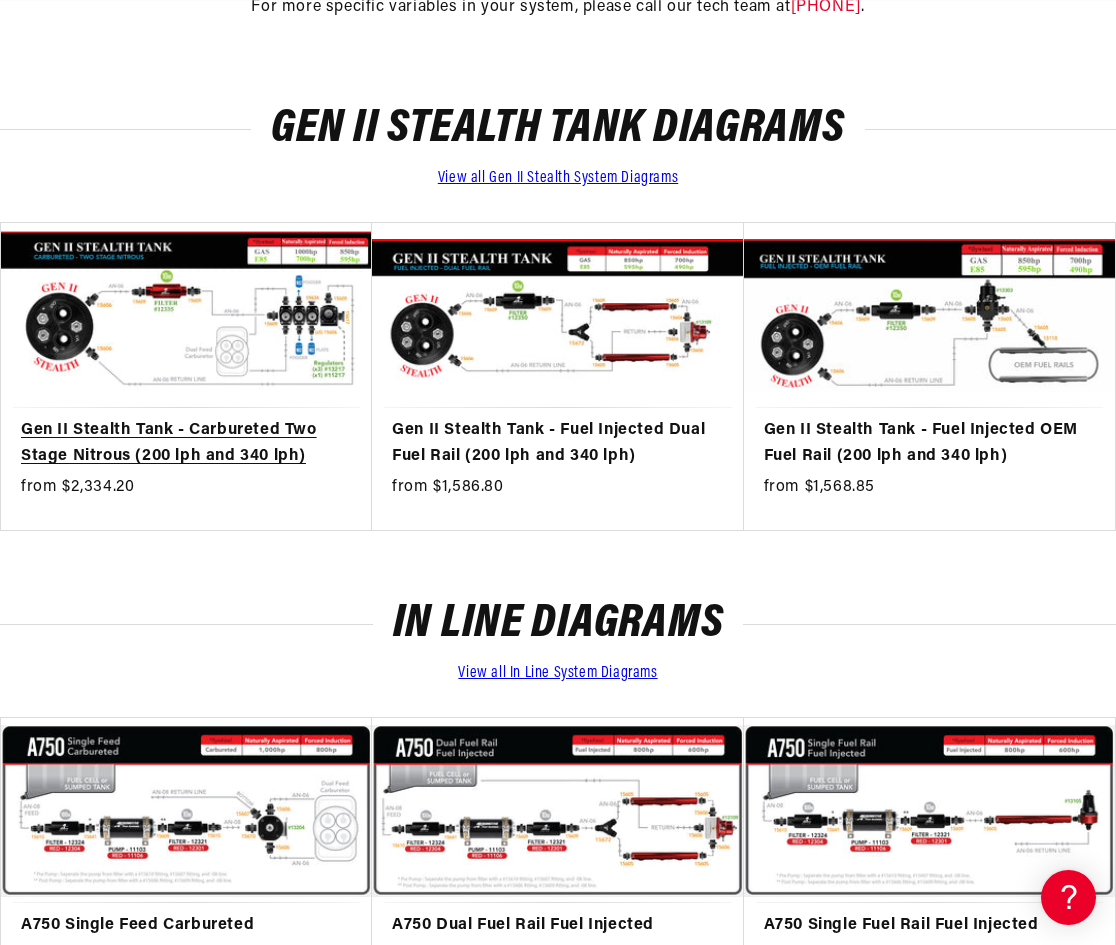 click on "Gen II Stealth Tank - Carbureted Two Stage Nitrous (200 lph and 340 lph)" at bounding box center [186, 443] 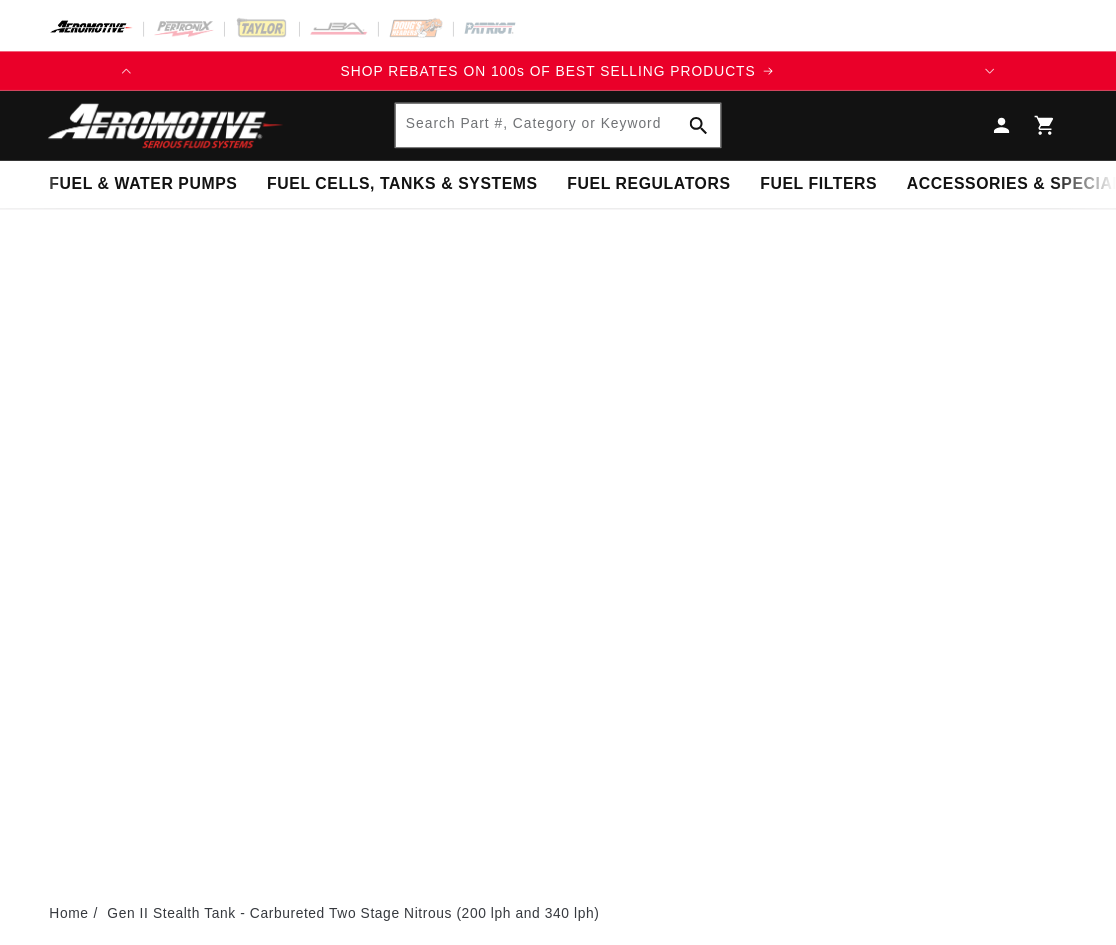 scroll, scrollTop: 0, scrollLeft: 0, axis: both 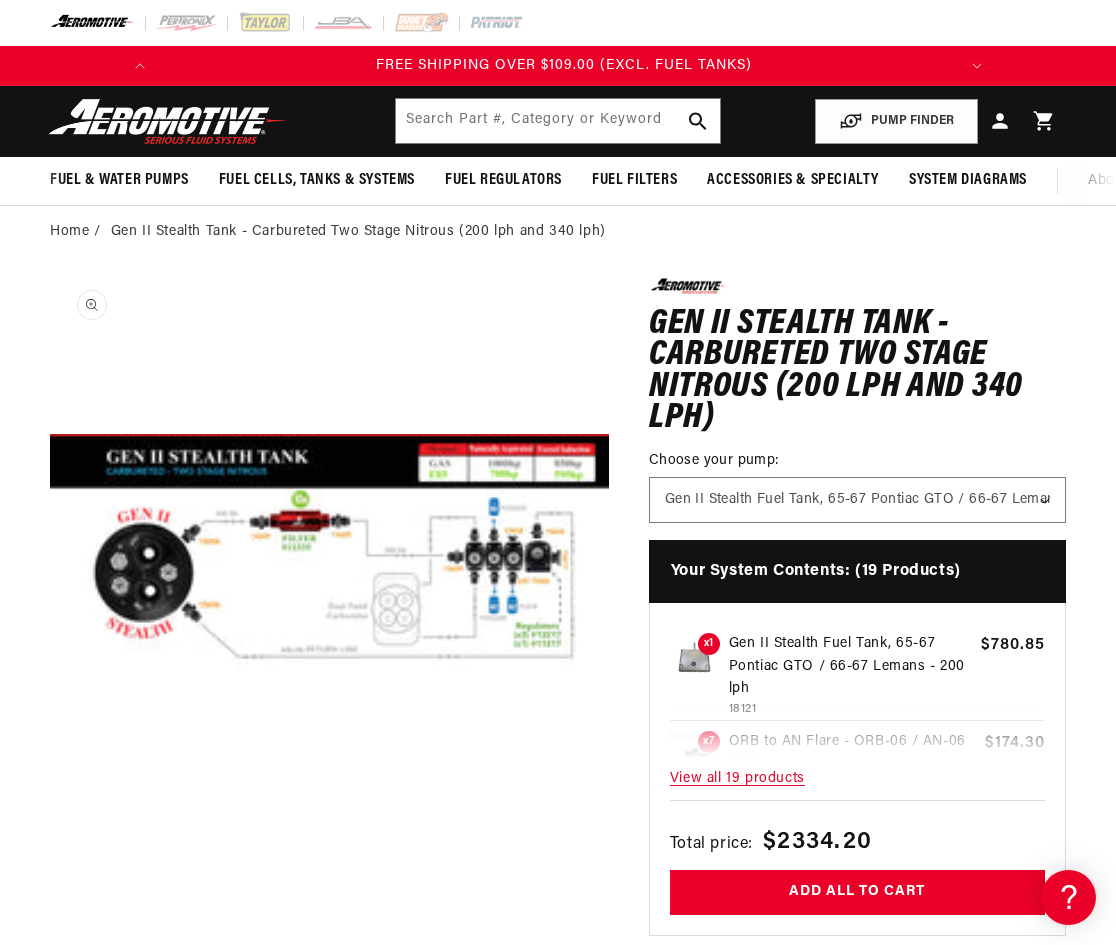 click on "Open media 1 in modal" at bounding box center [50, 836] 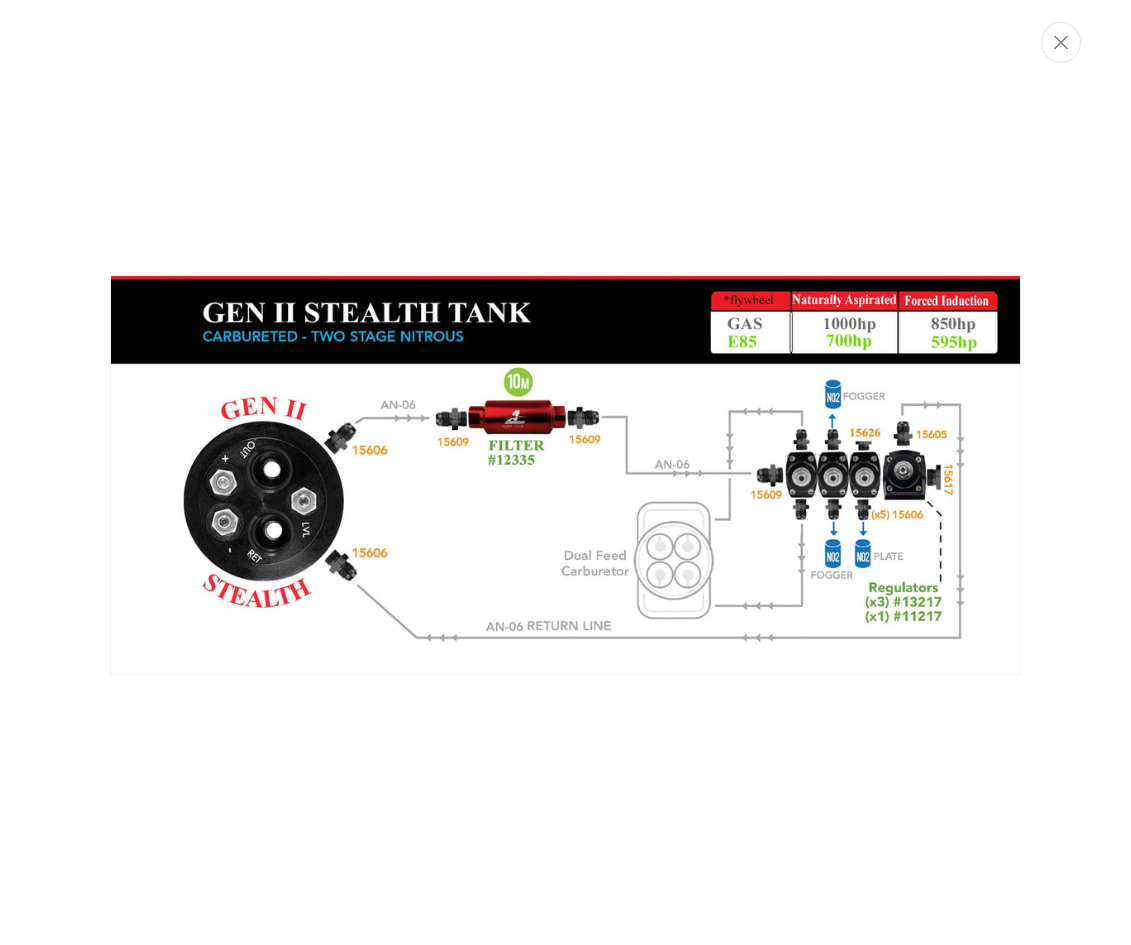 scroll, scrollTop: 0, scrollLeft: 0, axis: both 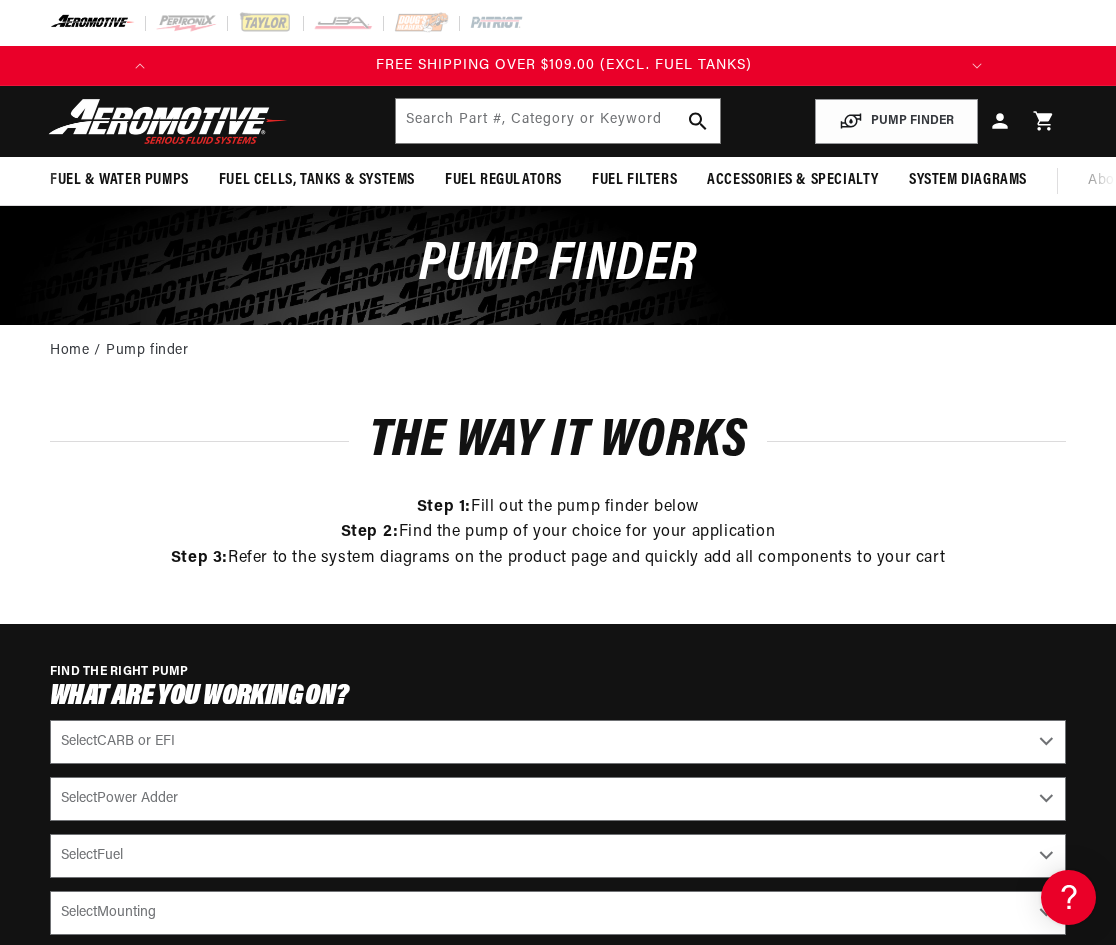 drag, startPoint x: 316, startPoint y: 0, endPoint x: 256, endPoint y: 453, distance: 456.95624 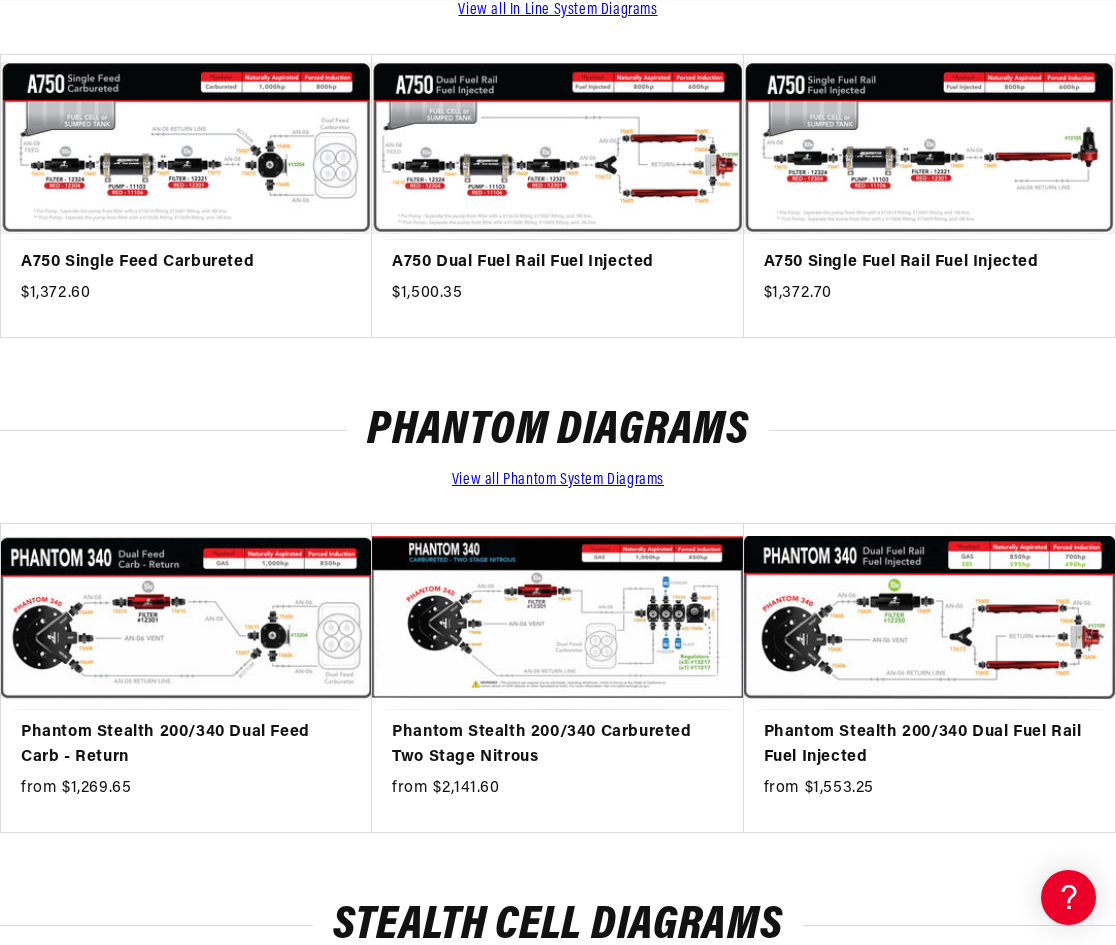 scroll, scrollTop: 2100, scrollLeft: 0, axis: vertical 